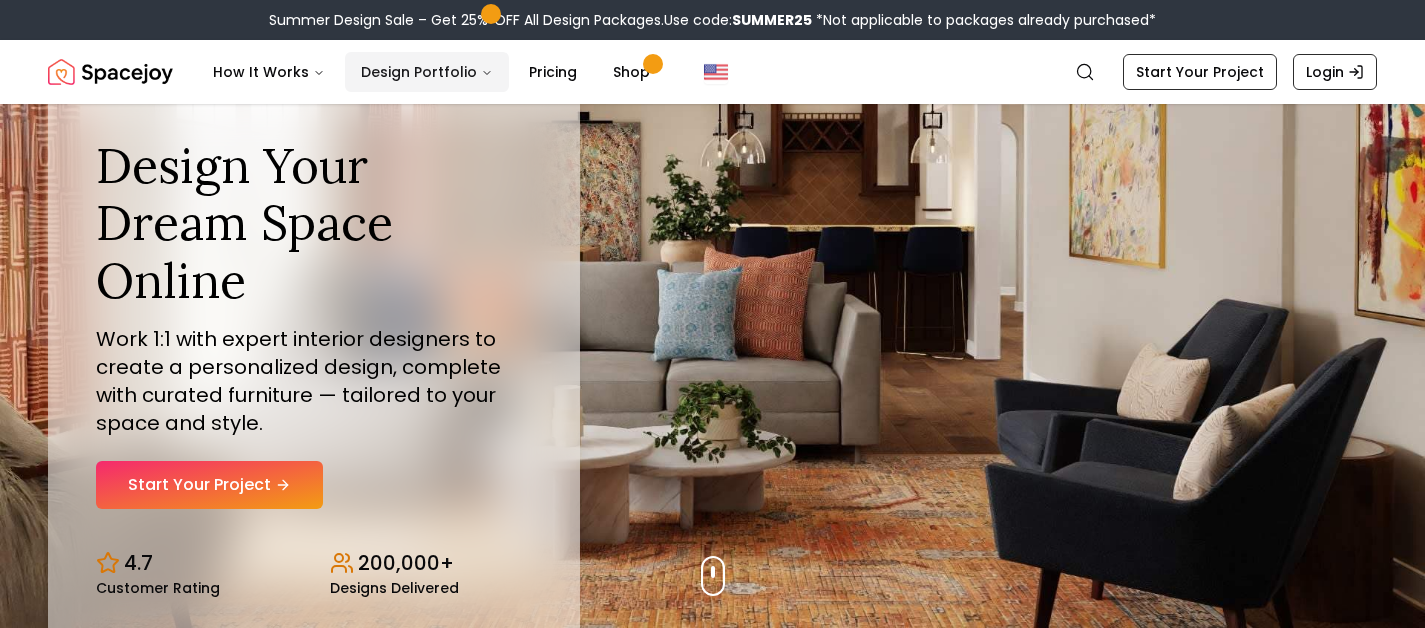 scroll, scrollTop: 0, scrollLeft: 0, axis: both 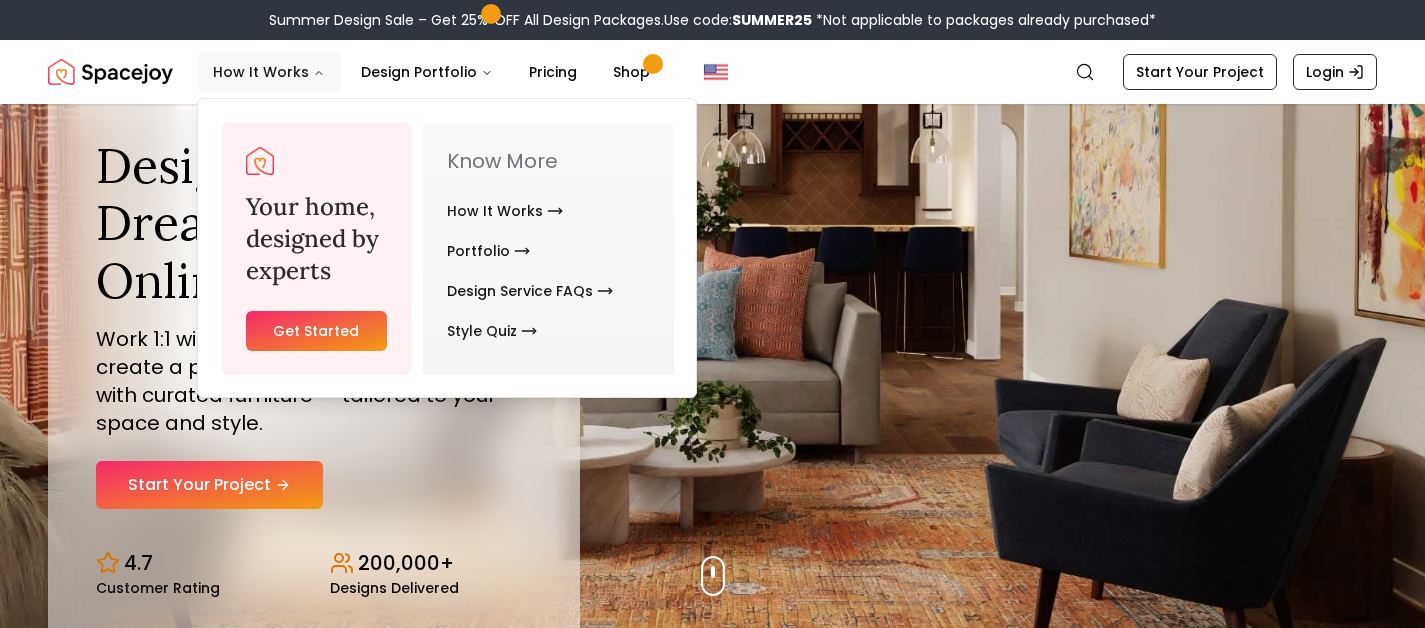 click on "How It Works" at bounding box center [269, 72] 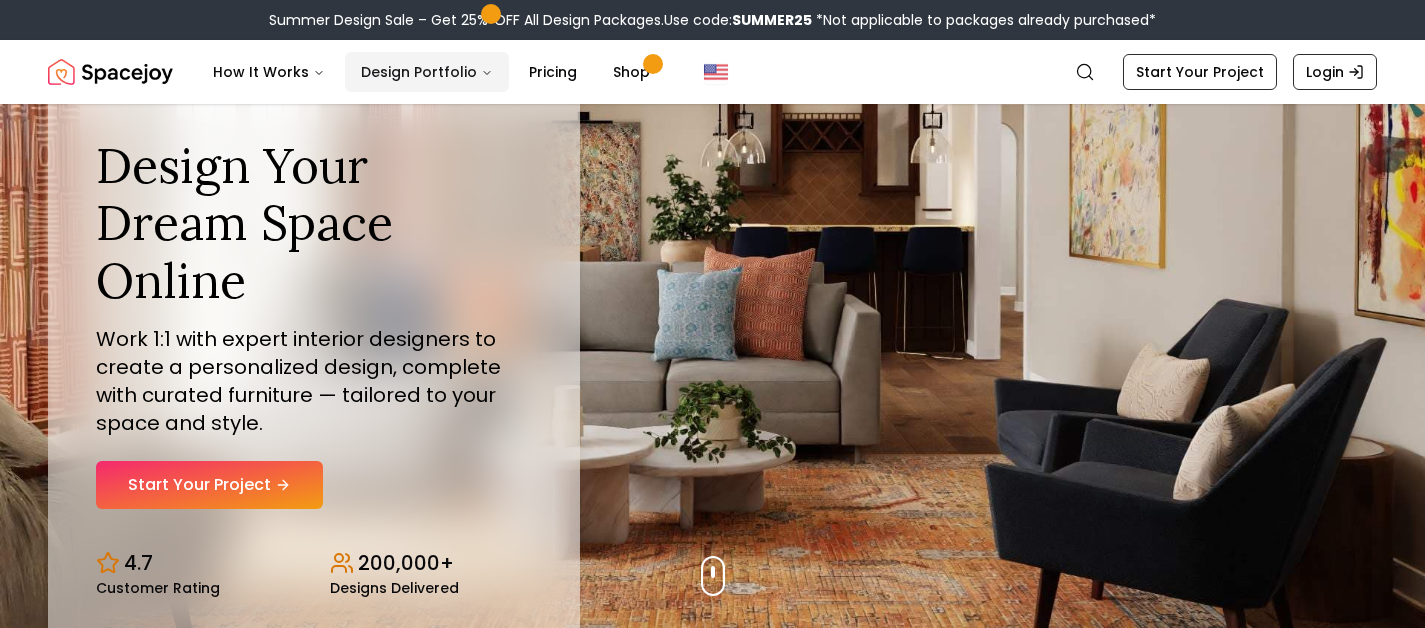 click on "Design Portfolio" at bounding box center (427, 72) 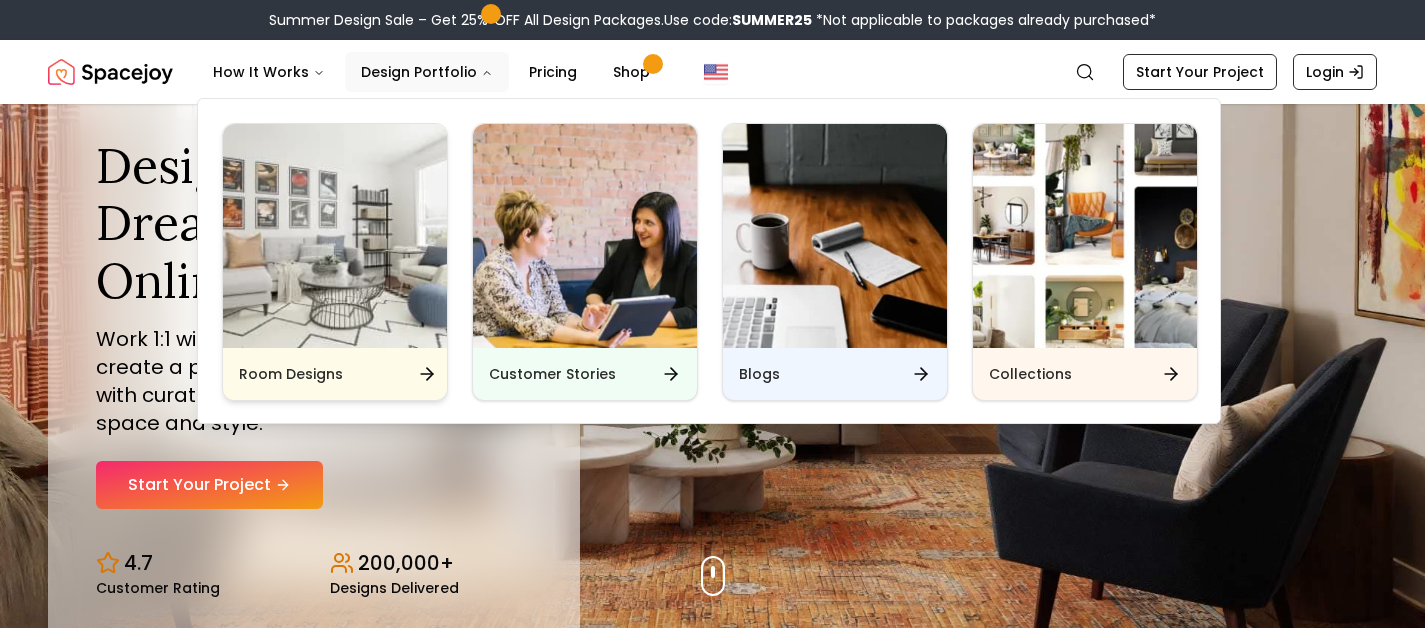 click on "Room Designs" at bounding box center (335, 374) 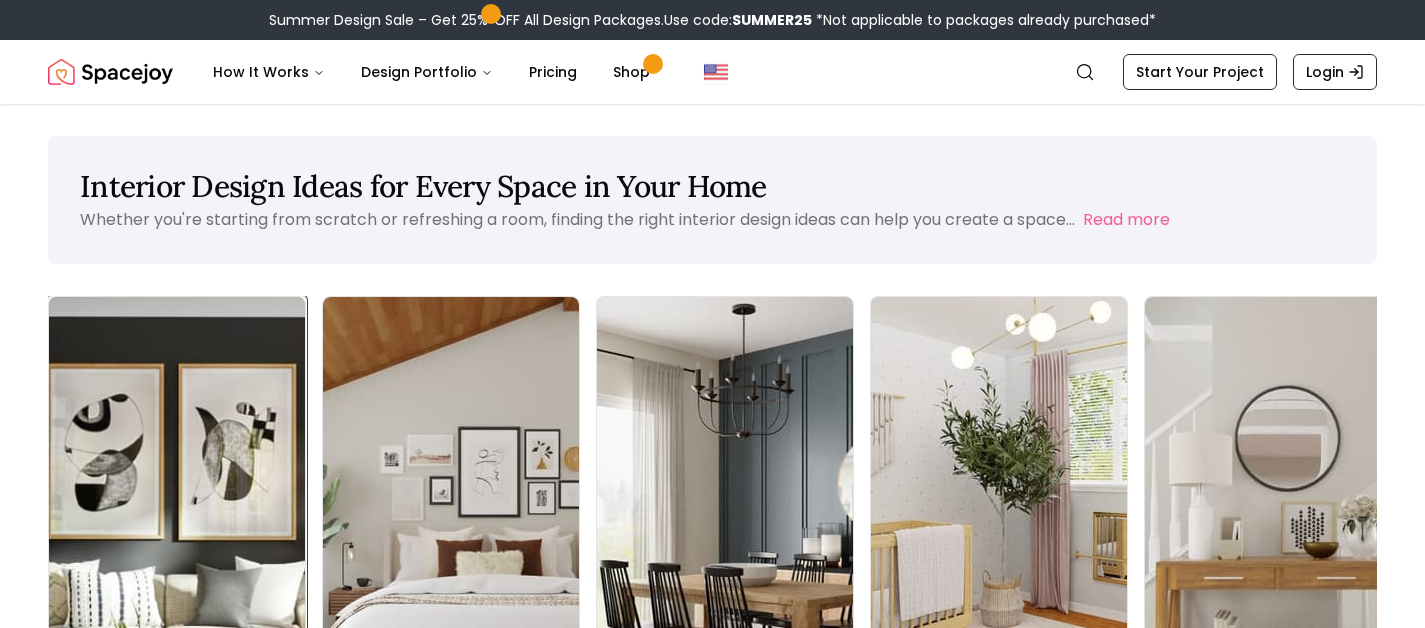 click on "Living Room" at bounding box center [177, 693] 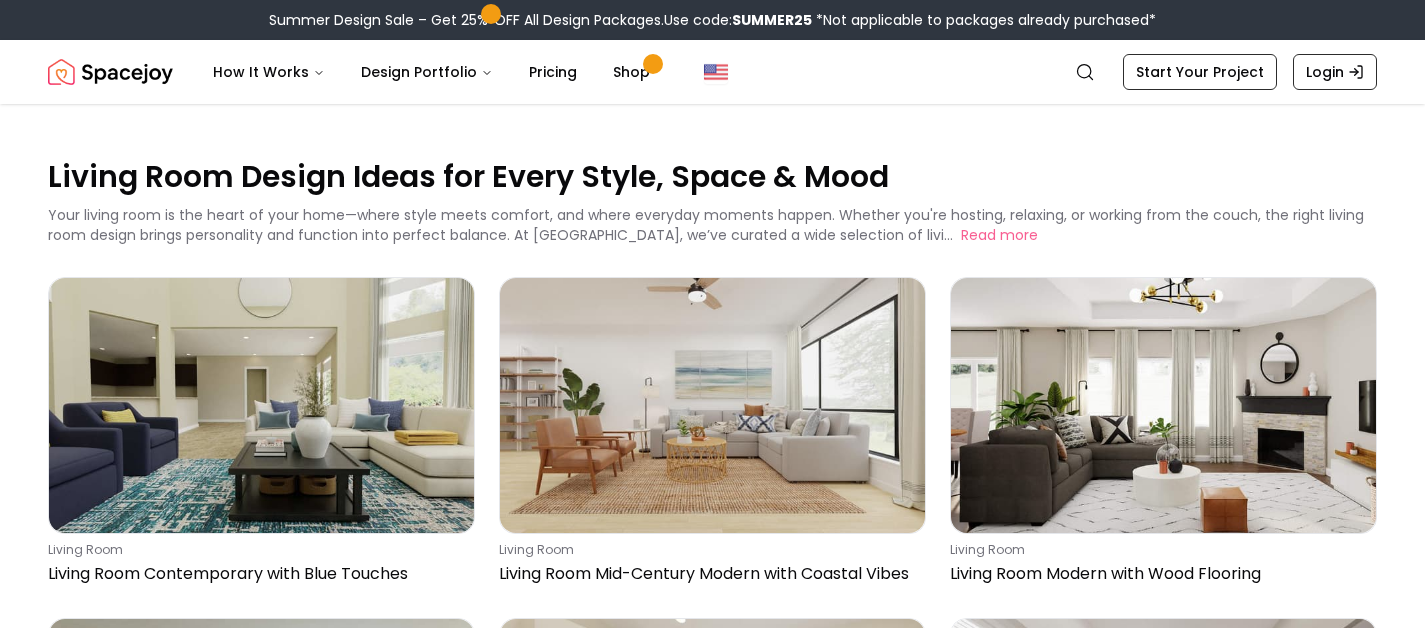 scroll, scrollTop: 549, scrollLeft: 0, axis: vertical 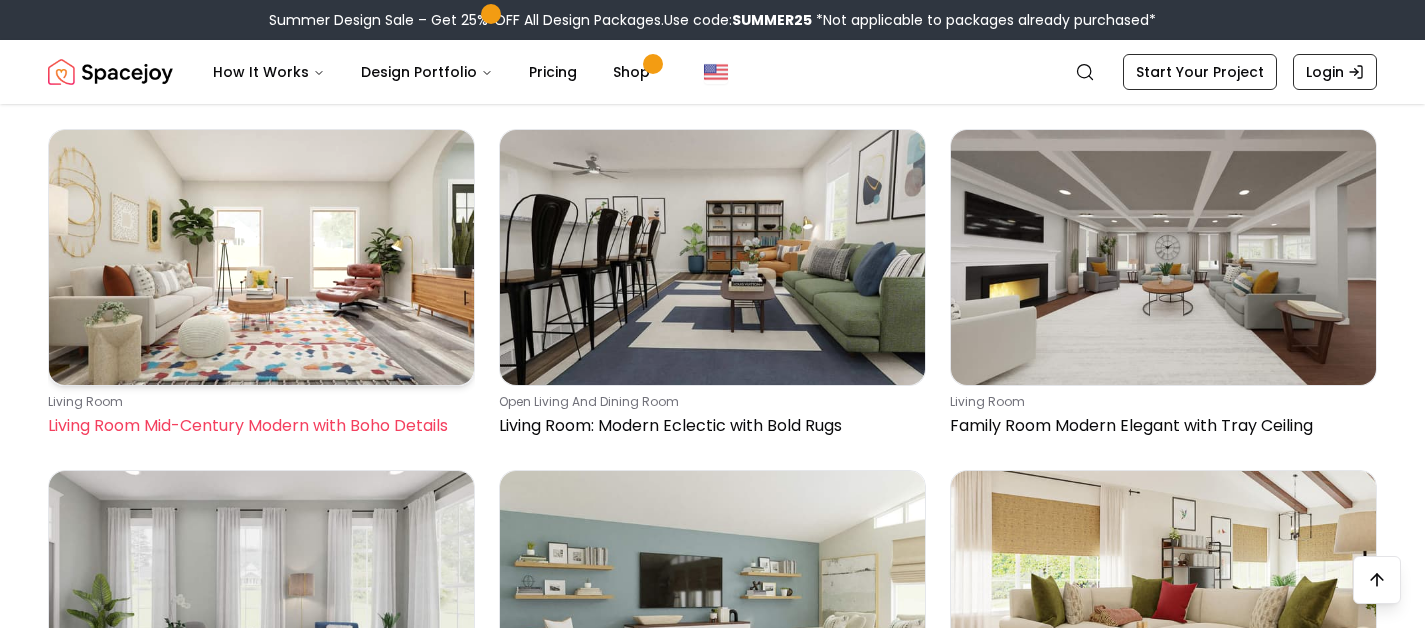 click at bounding box center [261, 257] 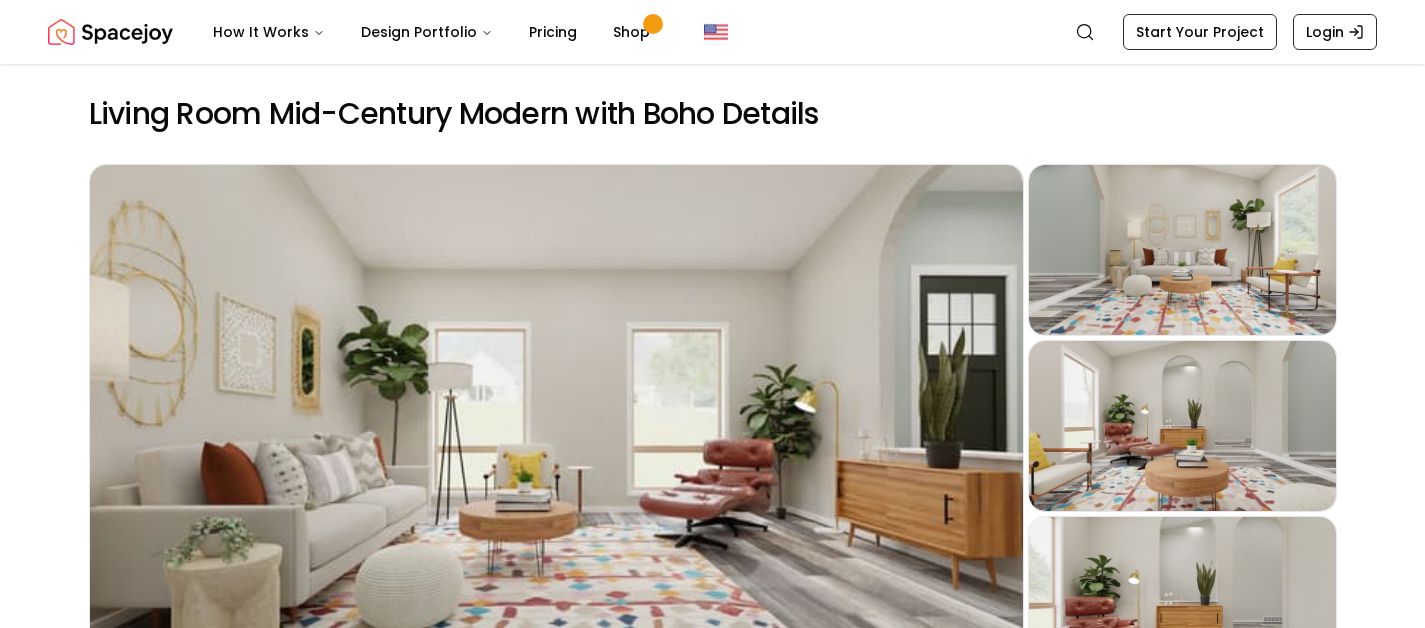 scroll, scrollTop: 0, scrollLeft: 0, axis: both 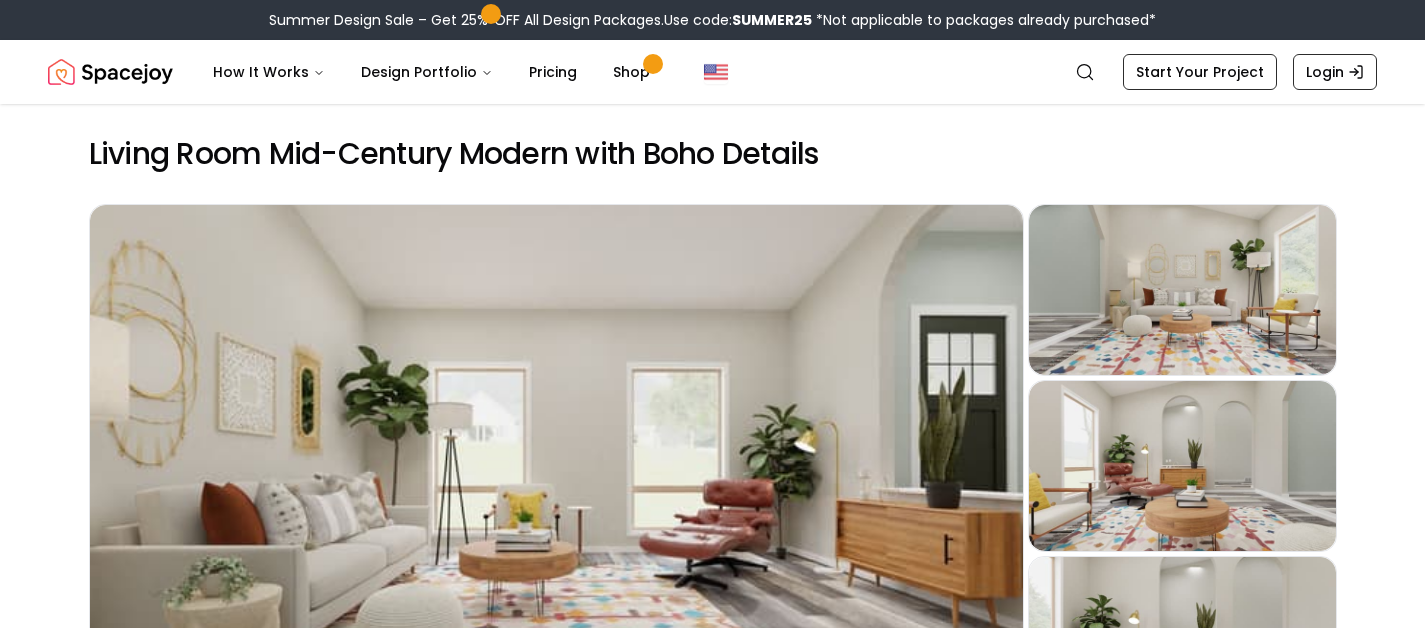 click on "Living Room Mid-Century Modern with Boho Details Preview Preview Preview Preview Imagine stepping into a bright, inviting living room that effortlessly blends mid-century modern charm with a touch of boho flair. This space features a neutral yet warm color palette, anchored by a v... Read more Pinterest Instagram Facebook Start Your Project   Shop the look Potted Faux Eucalyptus 8" $64.95 [PERSON_NAME] Book $140.00 Fern Plant in Pot $40.99 Louis Vuitton The Birth of Modern Luxury Coffee Table Book $150.00 [PERSON_NAME] Scratching Post $76.47 [GEOGRAPHIC_DATA]-CSB-216 Area Rug-8'x10' $587.30 [PERSON_NAME] Tufted Genuine Leather Swivel Armchair and Ottoman $1,299.99 Wool Wrap Natural Pouf $129.00 Fiddle Leaf Fig Tree And Open Weave Zigzag Basket Planter Set $275.50 Faux Potted Fiddle Leaf Fig Tree $249.00 [PERSON_NAME] Retro Tripod Floor Lamp $119.00 Lissom Brass Floor Lamp $149.00 Exclusive Storage Coffee Table $559.00 Monti Lava Stone Side Table $199.00 [PERSON_NAME] Floor-Lamp $99.99 Mid Century Drink Table $129.00 Alina Sofa $1,399.00 [PERSON_NAME] Chair" at bounding box center [712, 2983] 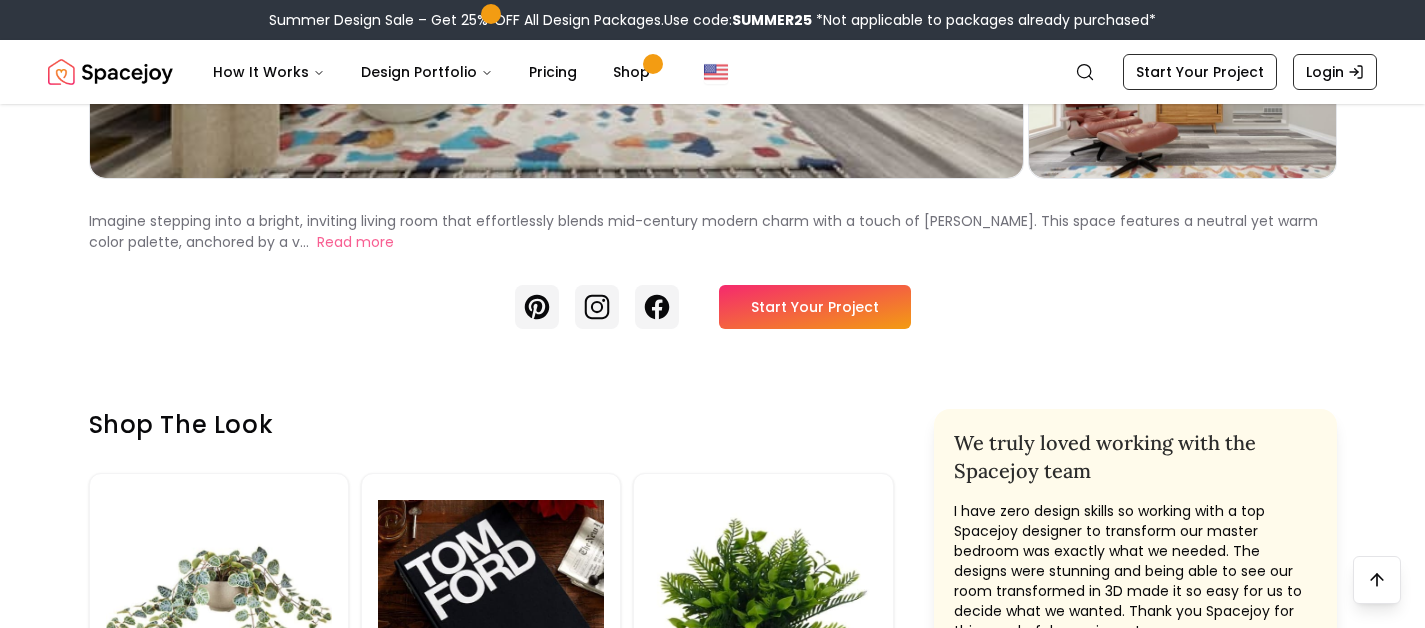 scroll, scrollTop: 1099, scrollLeft: 0, axis: vertical 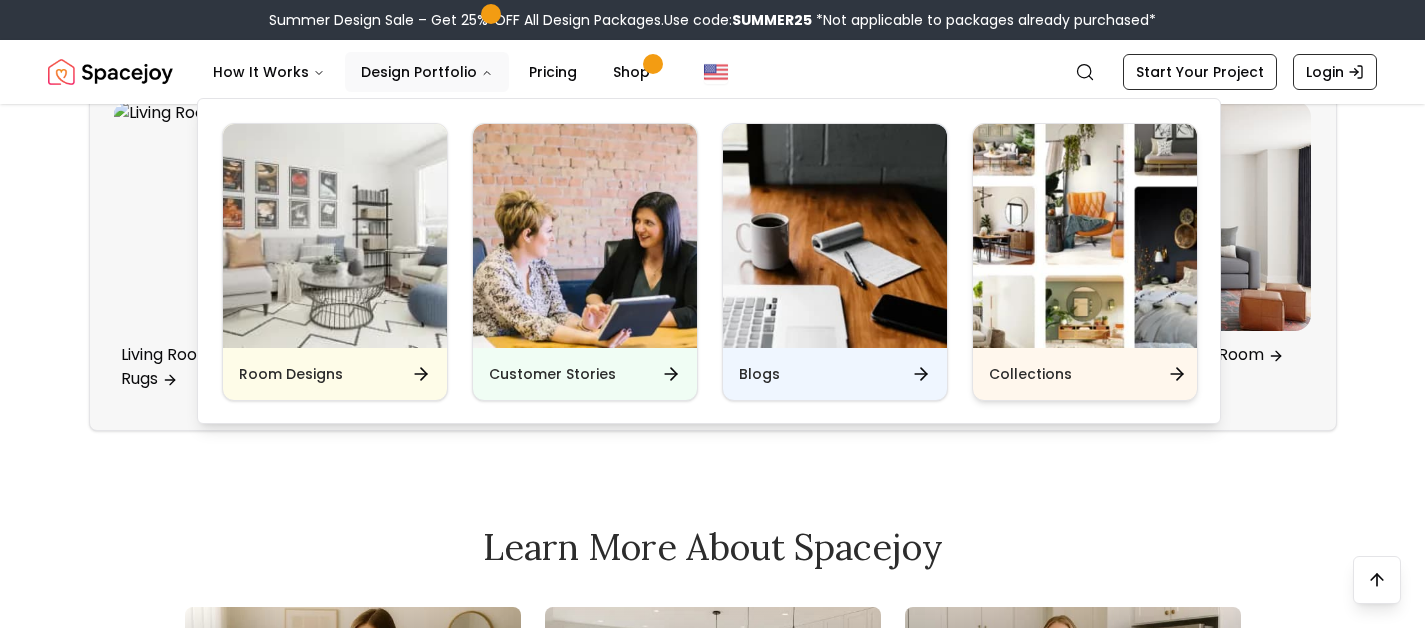 click on "Collections" at bounding box center [1030, 374] 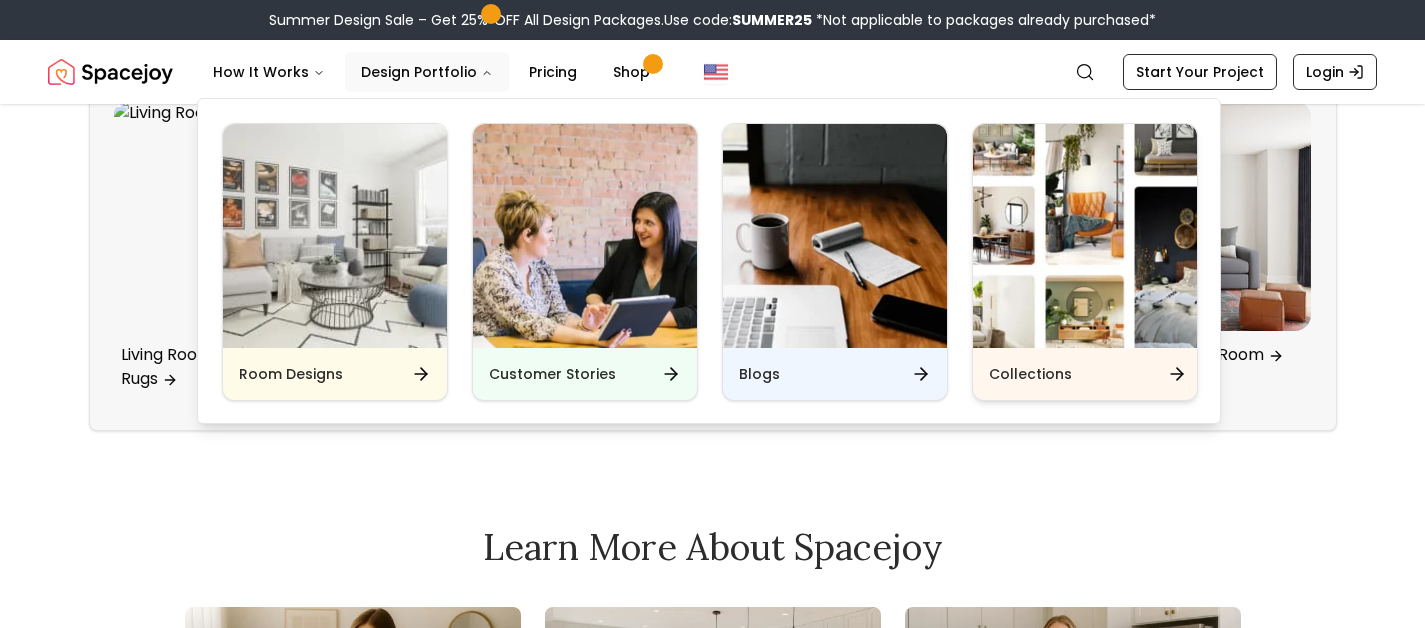 scroll, scrollTop: 0, scrollLeft: 0, axis: both 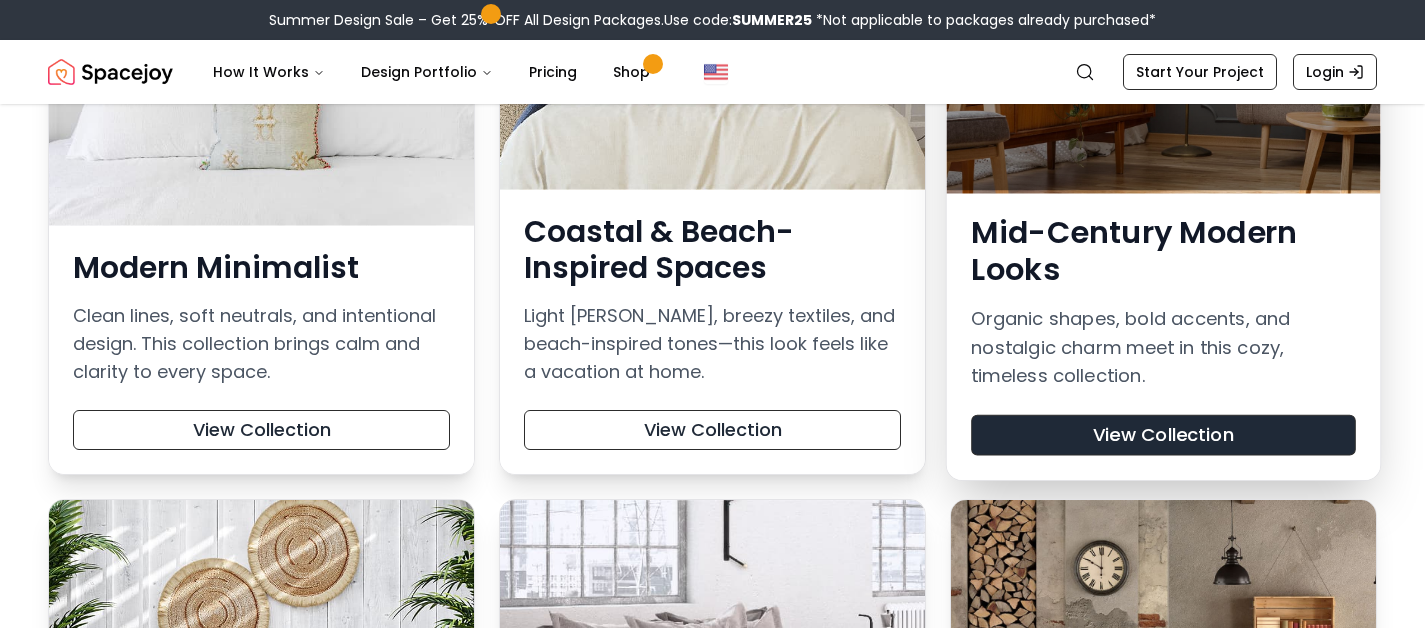 click on "View Collection" at bounding box center [1163, 435] 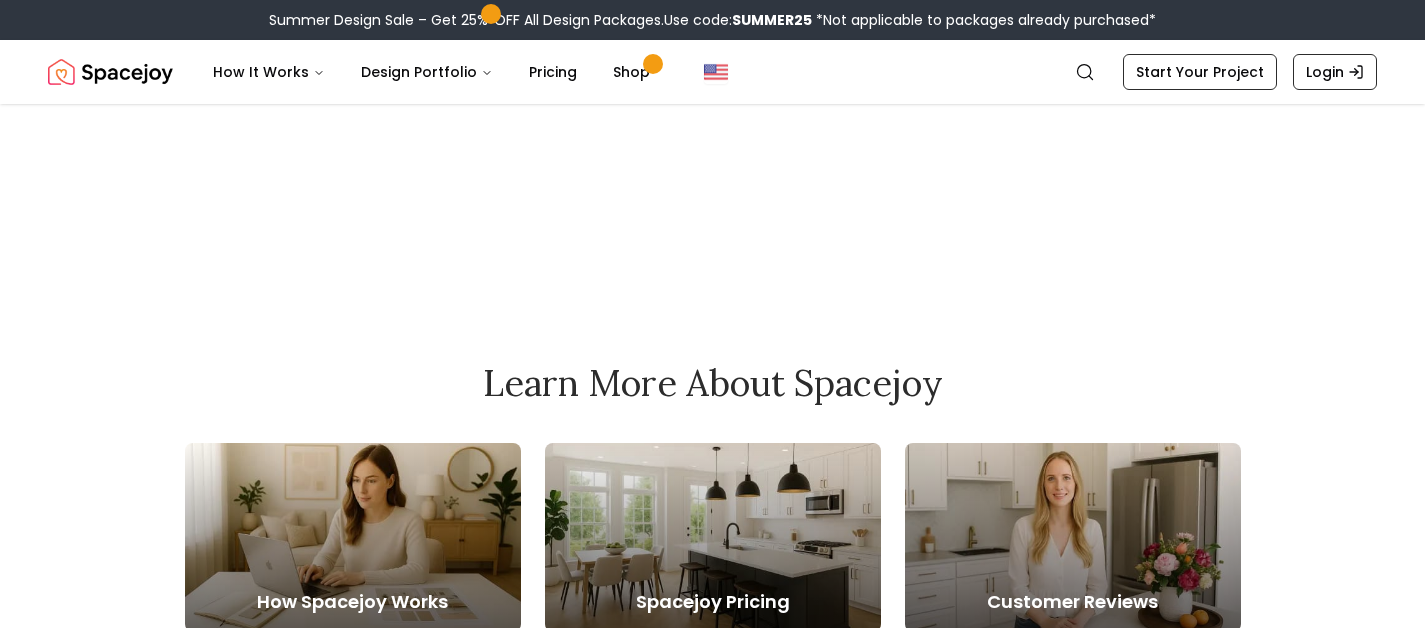 scroll, scrollTop: 0, scrollLeft: 0, axis: both 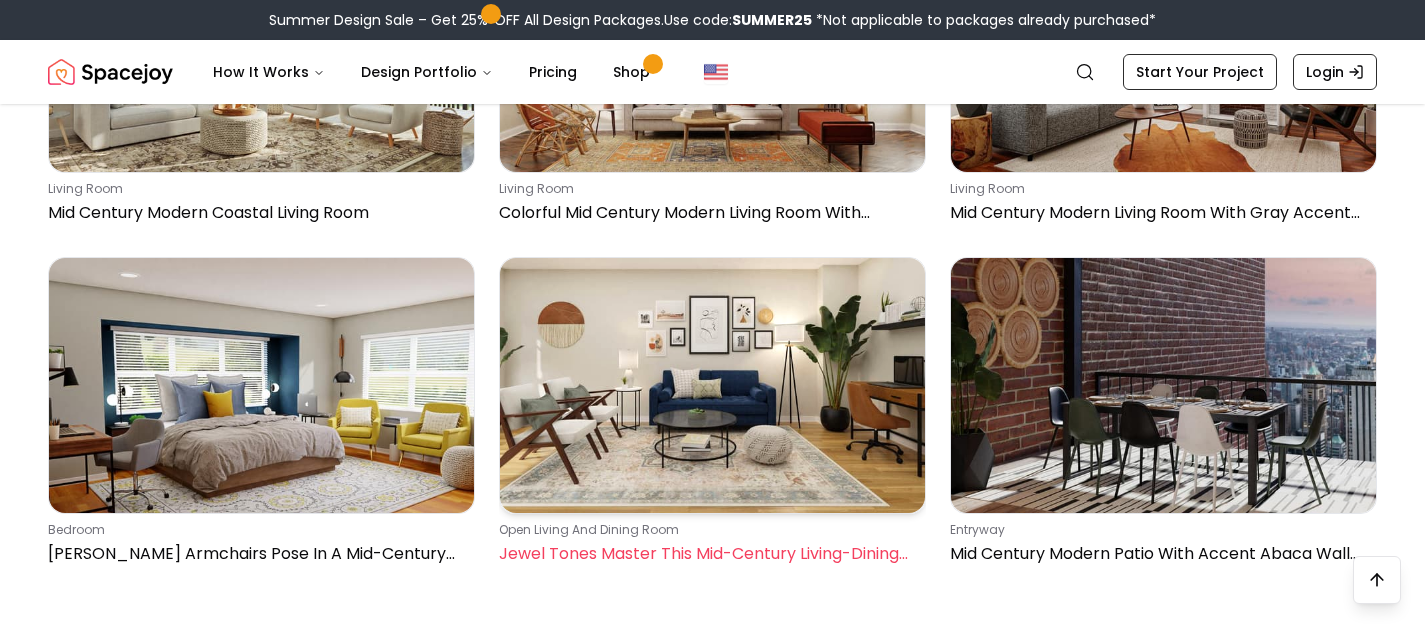 click at bounding box center (712, 385) 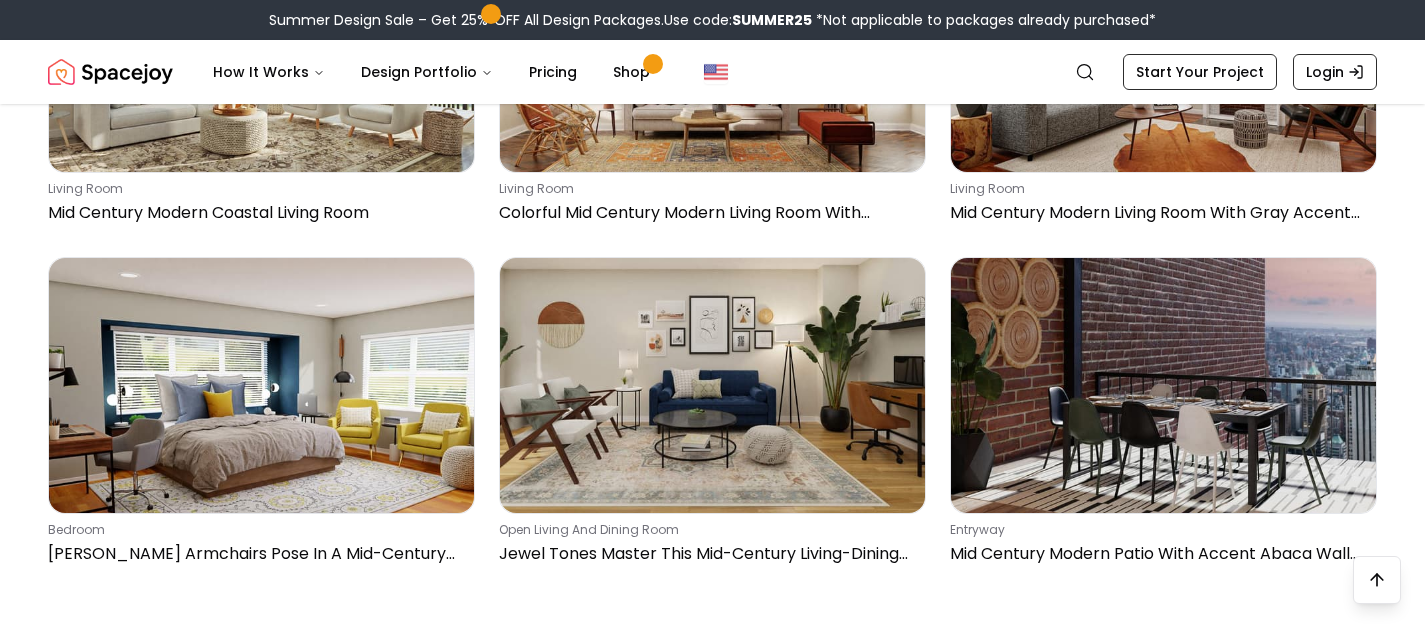 scroll, scrollTop: 9101, scrollLeft: 0, axis: vertical 